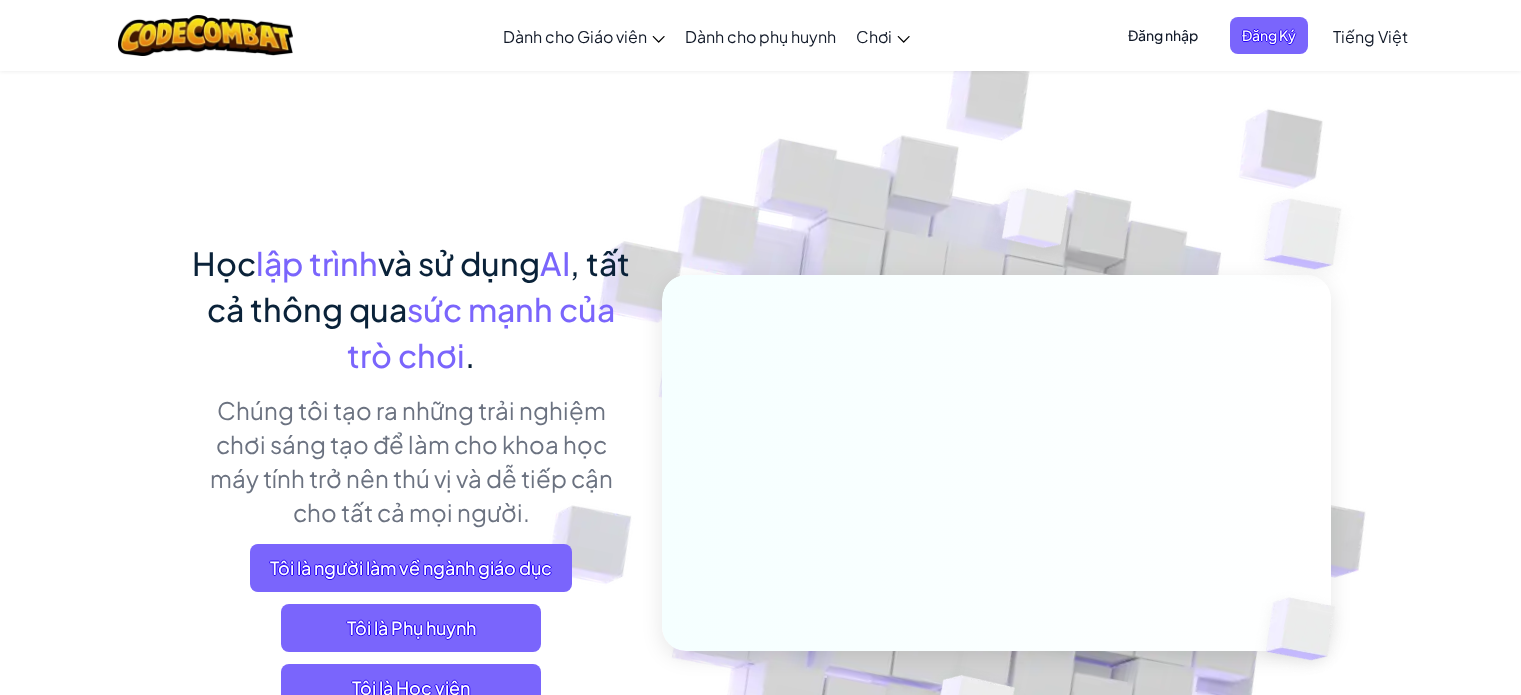 scroll, scrollTop: 0, scrollLeft: 0, axis: both 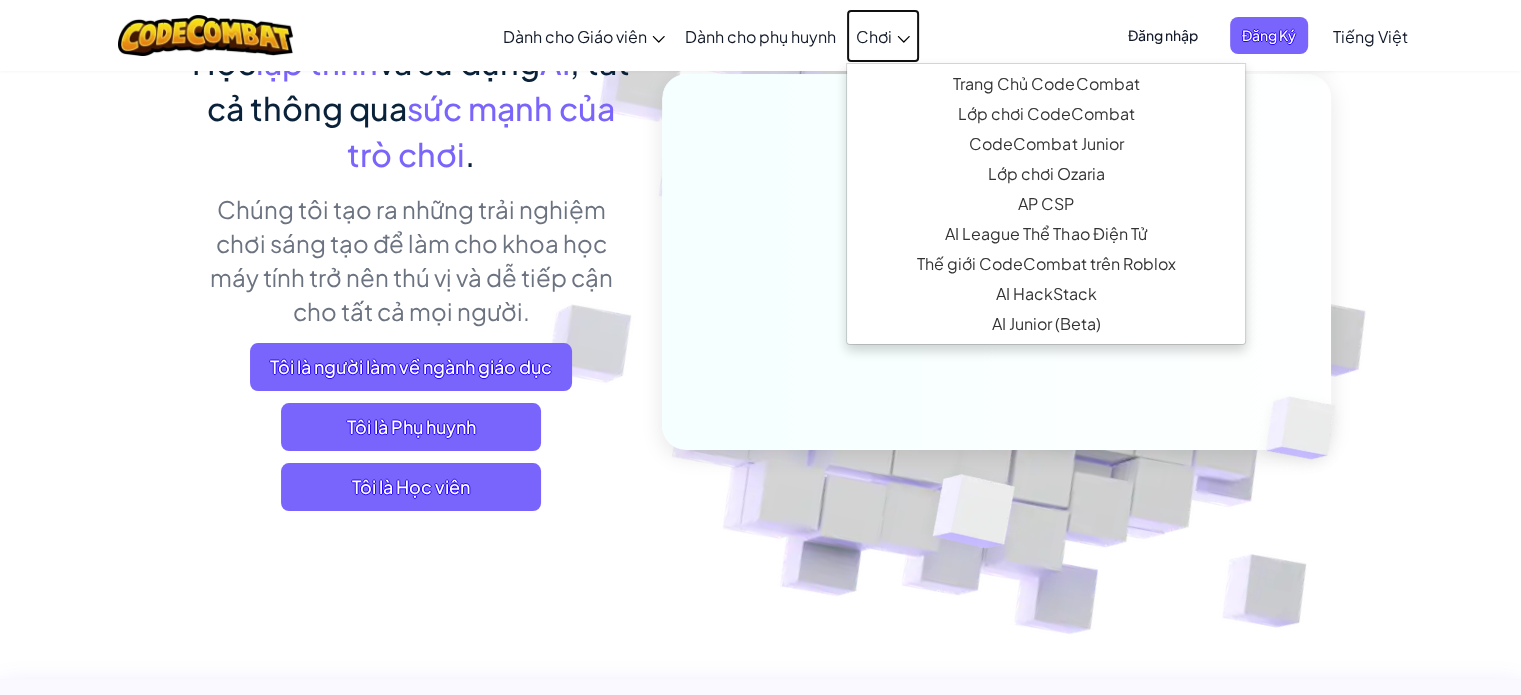 click on "Chơi" at bounding box center [874, 36] 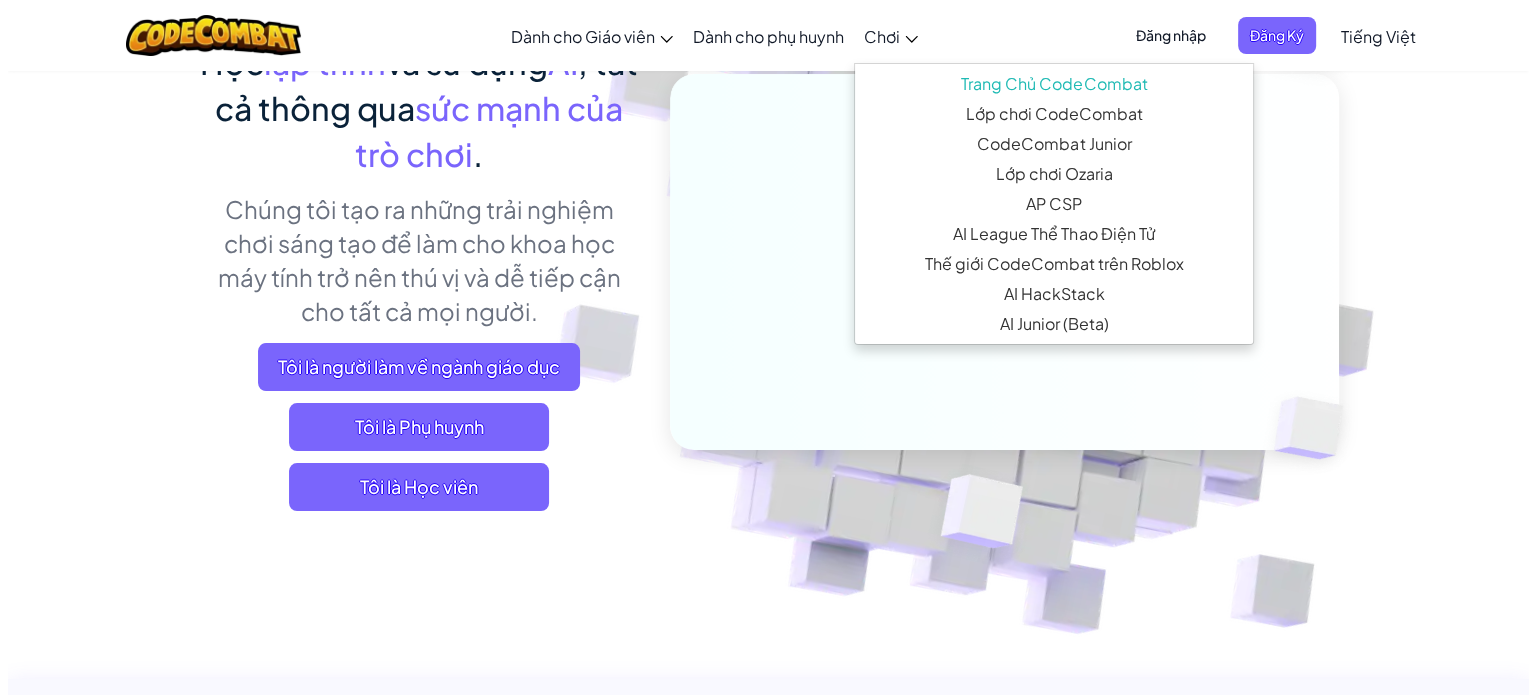 scroll, scrollTop: 0, scrollLeft: 0, axis: both 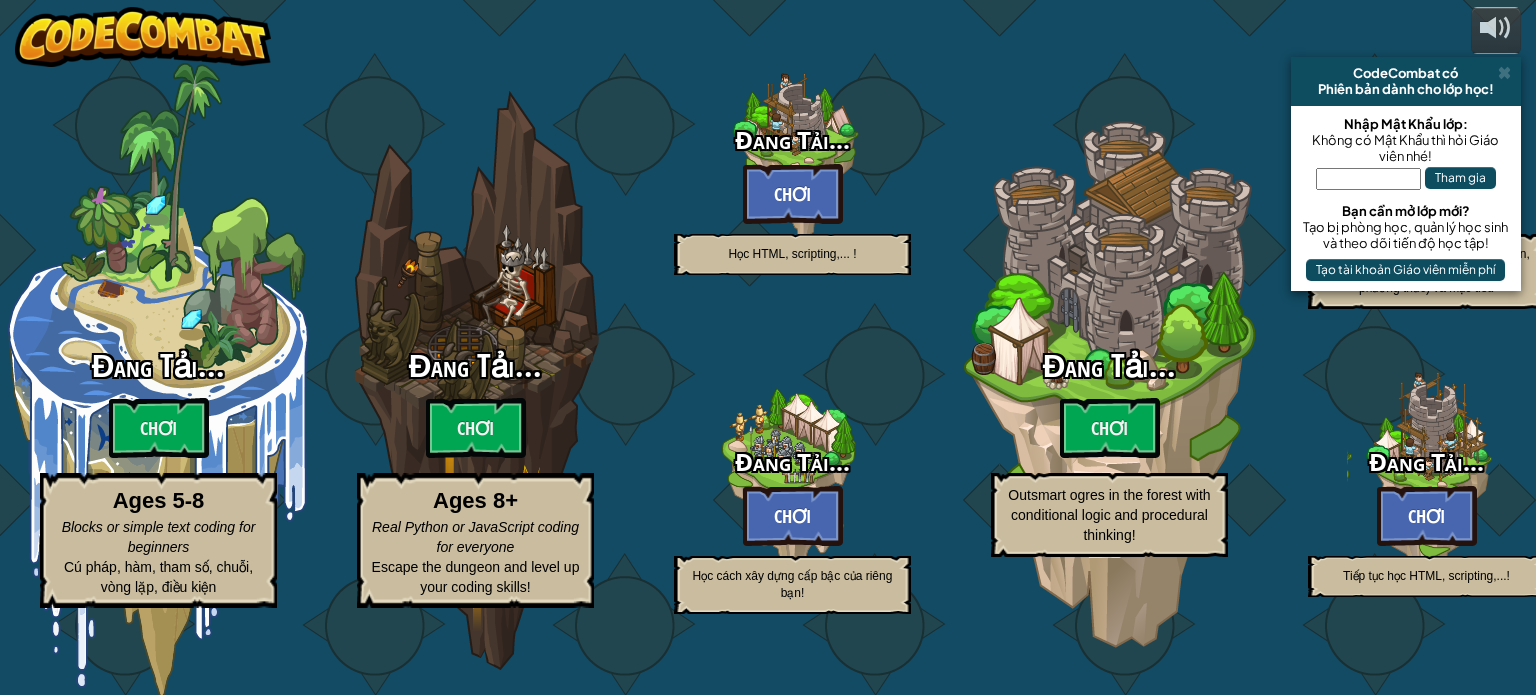 select on "vi" 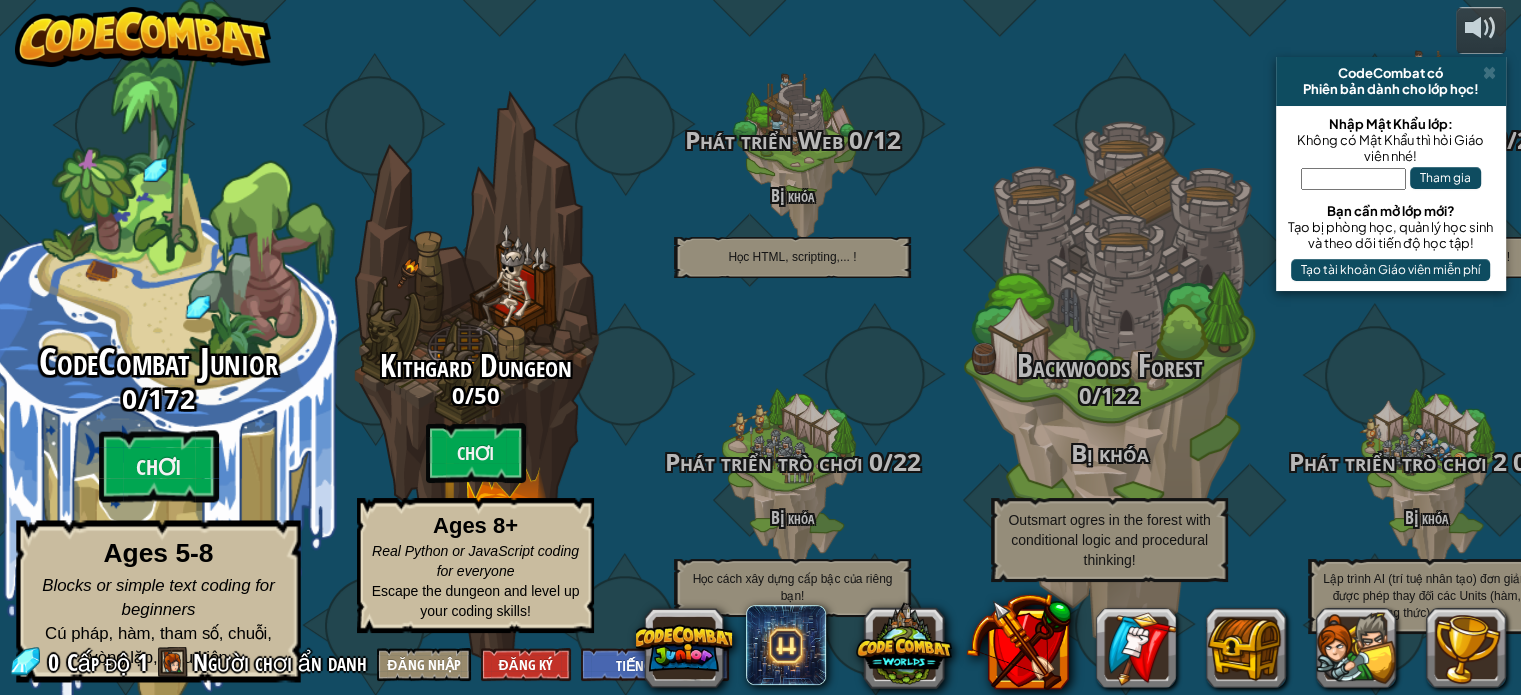 click on "CodeCombat Junior" at bounding box center (158, 362) 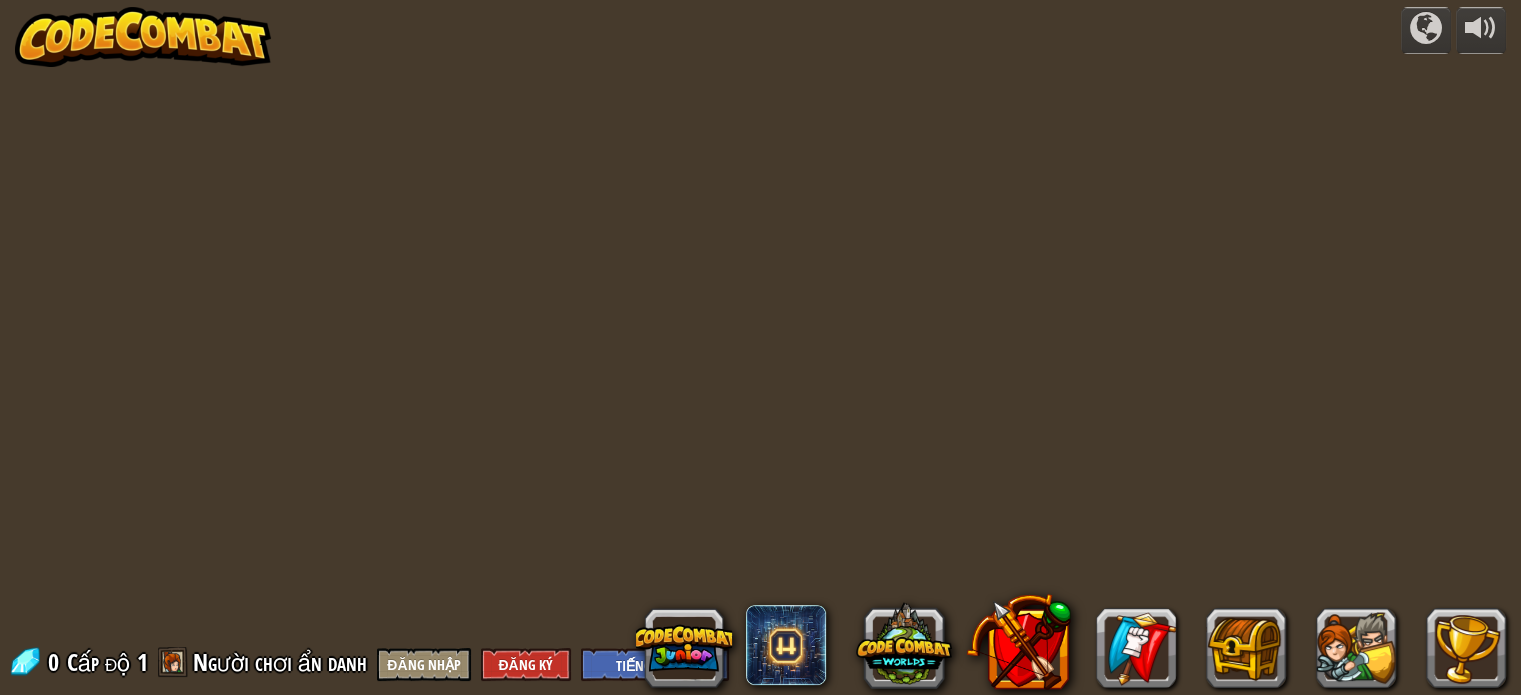 select on "vi" 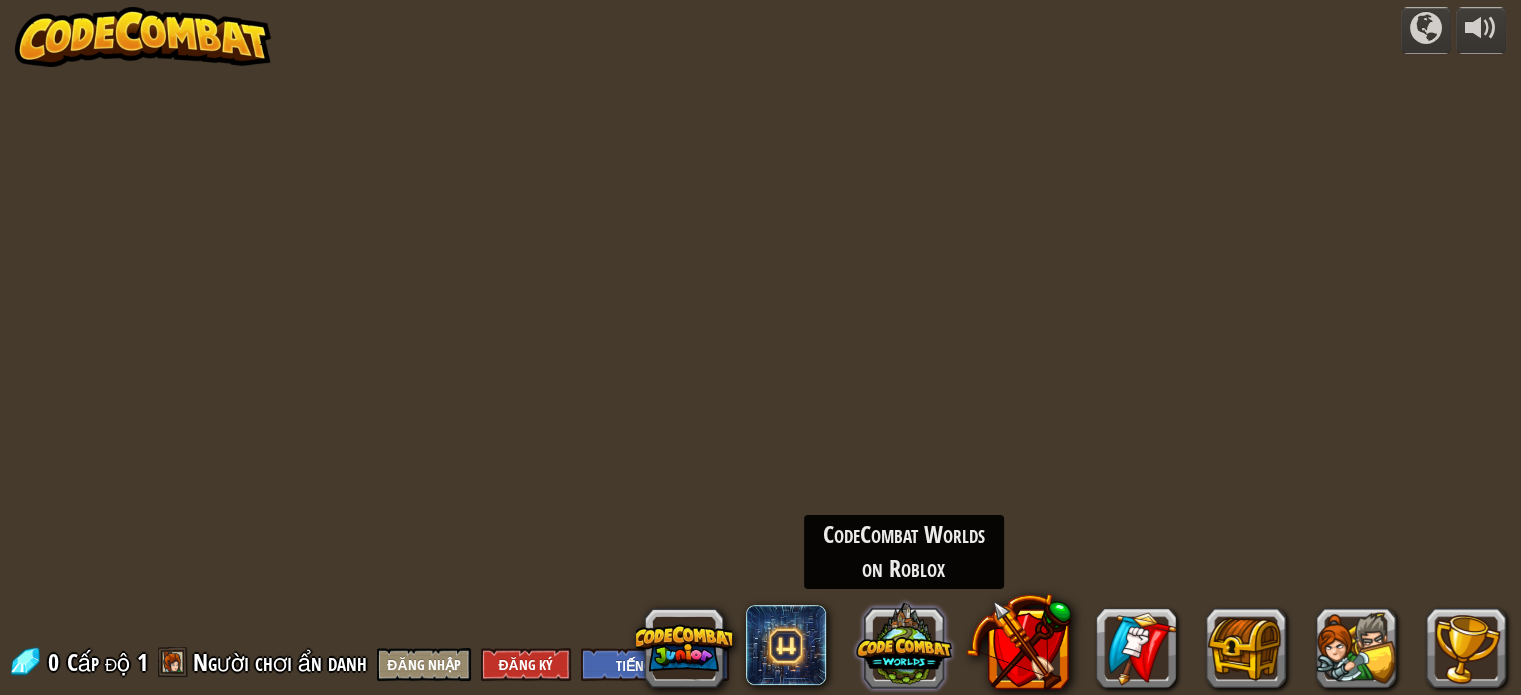 select on "vi" 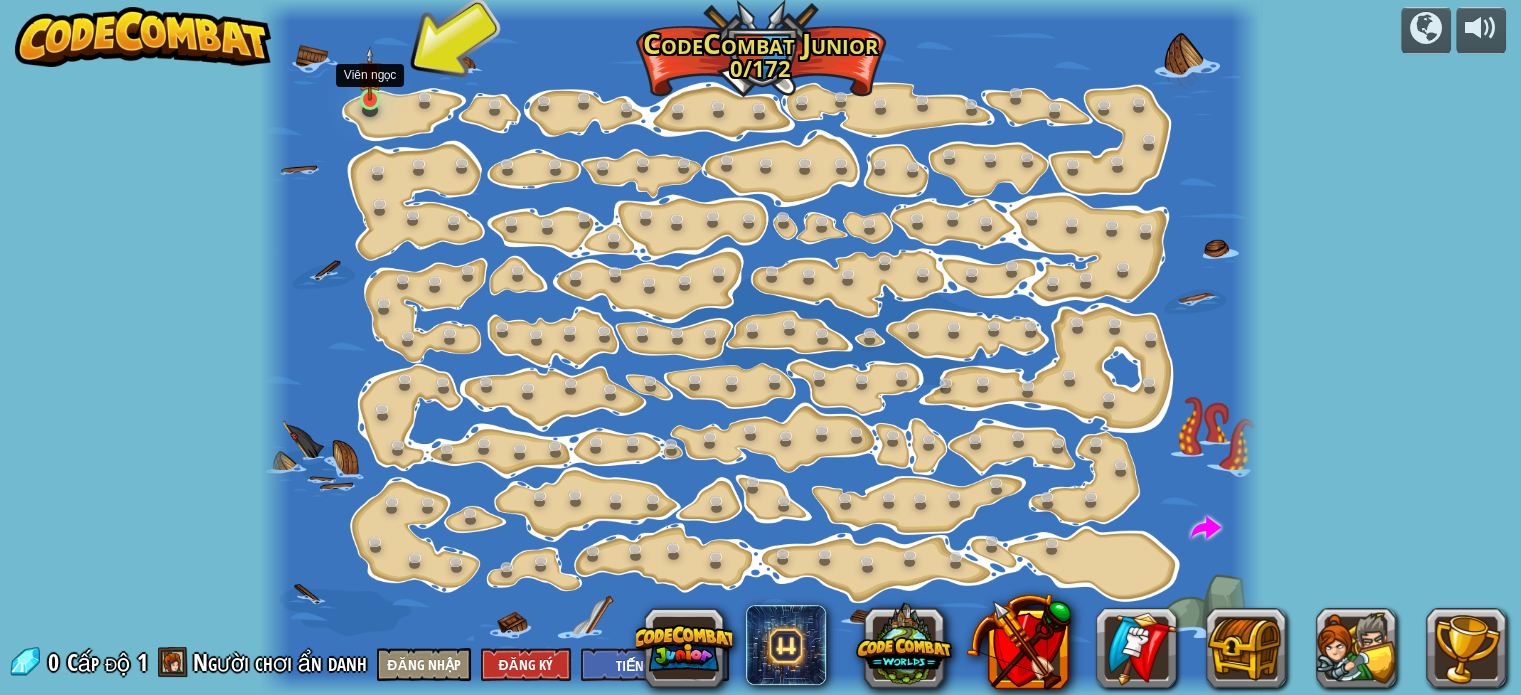 click at bounding box center (370, 73) 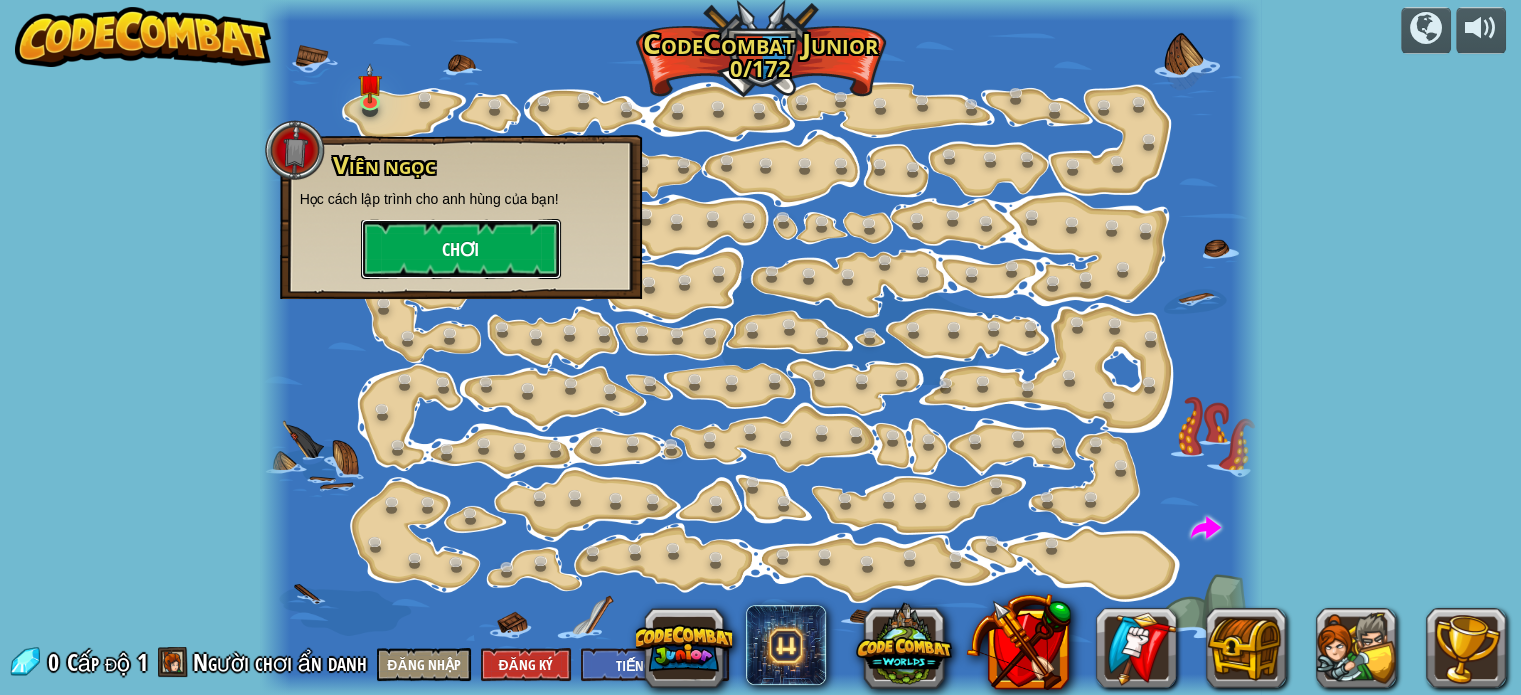 click on "Chơi" at bounding box center [461, 249] 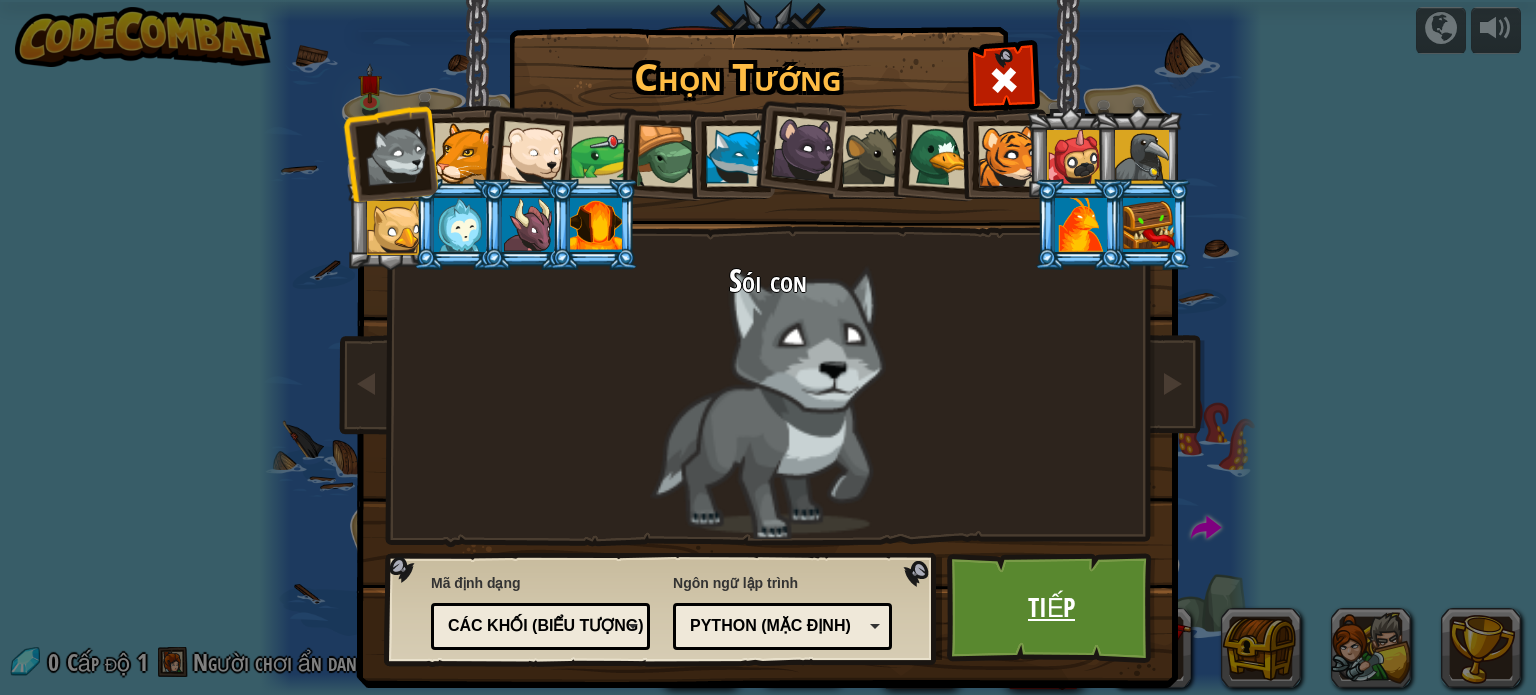 click on "Tiếp" at bounding box center [1051, 608] 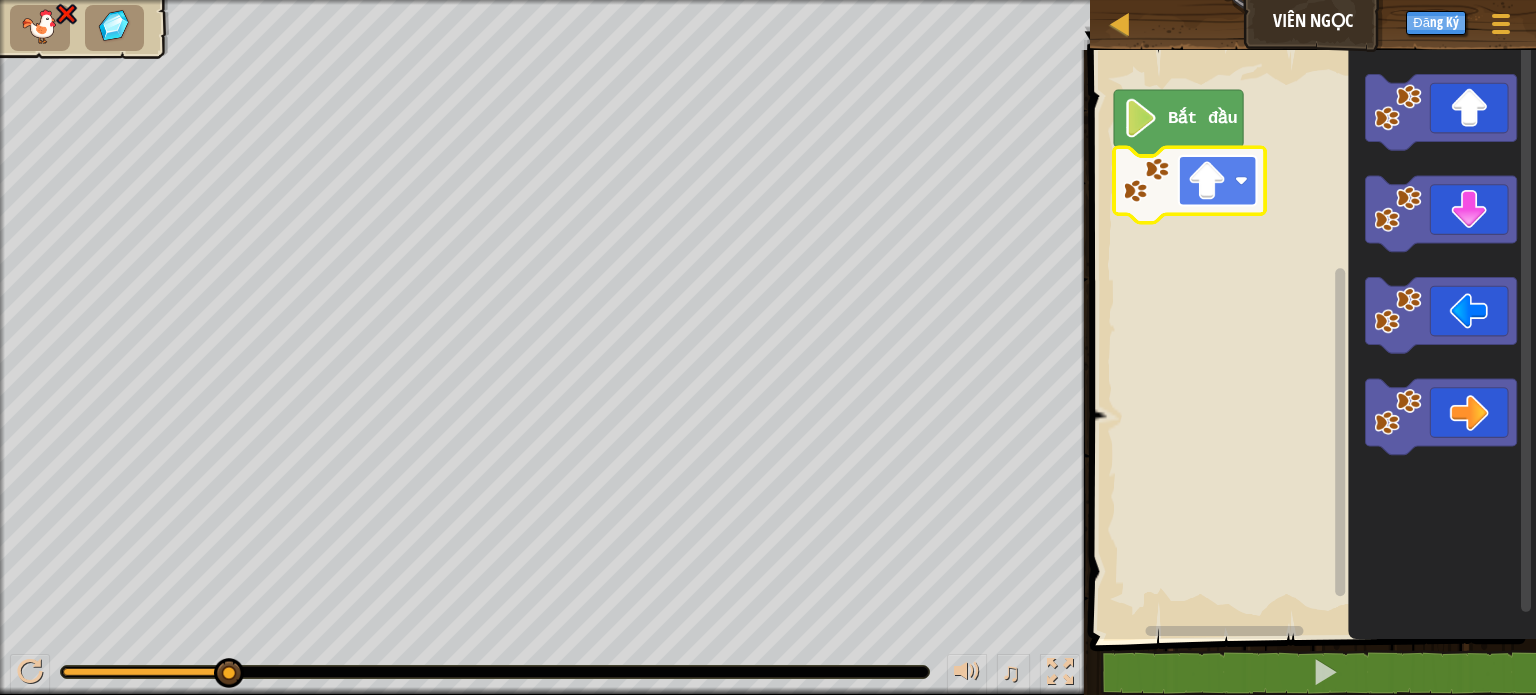 click 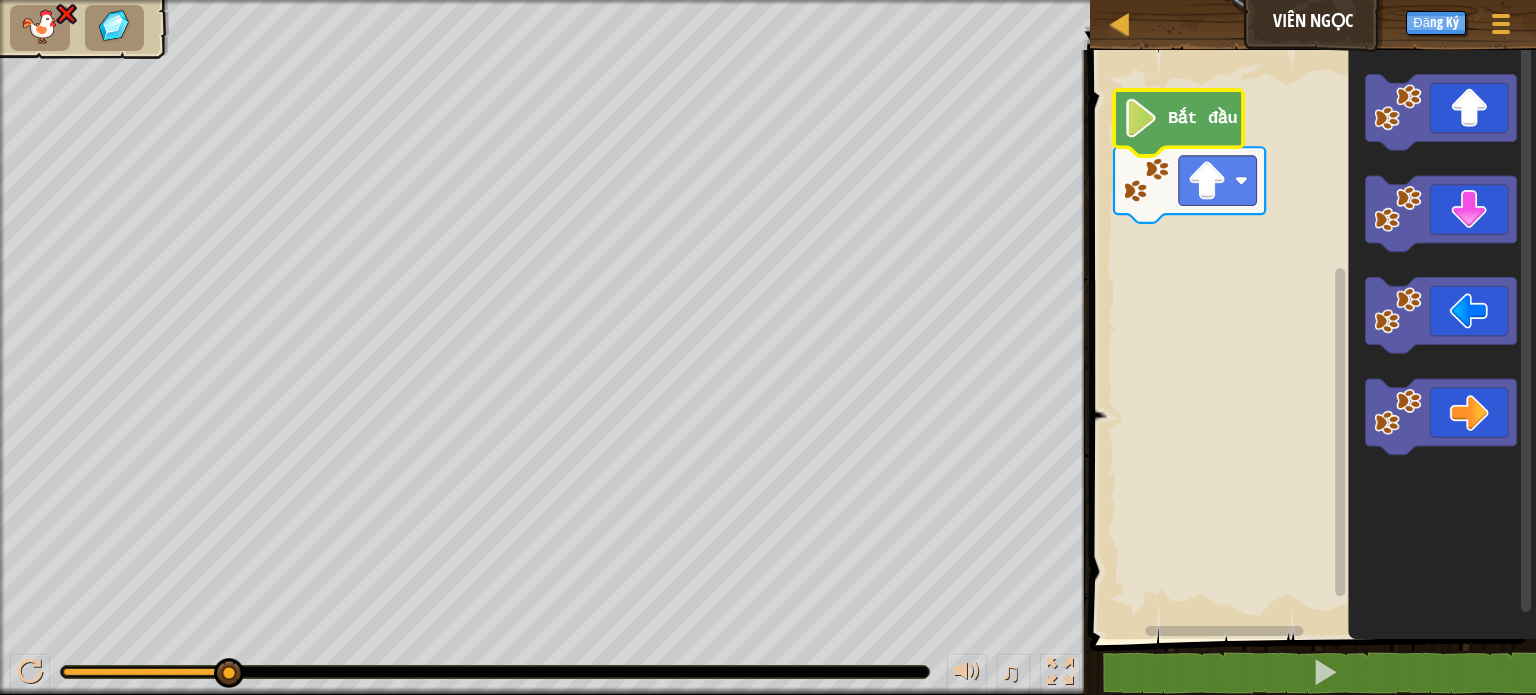 click on "Bắt đầu" 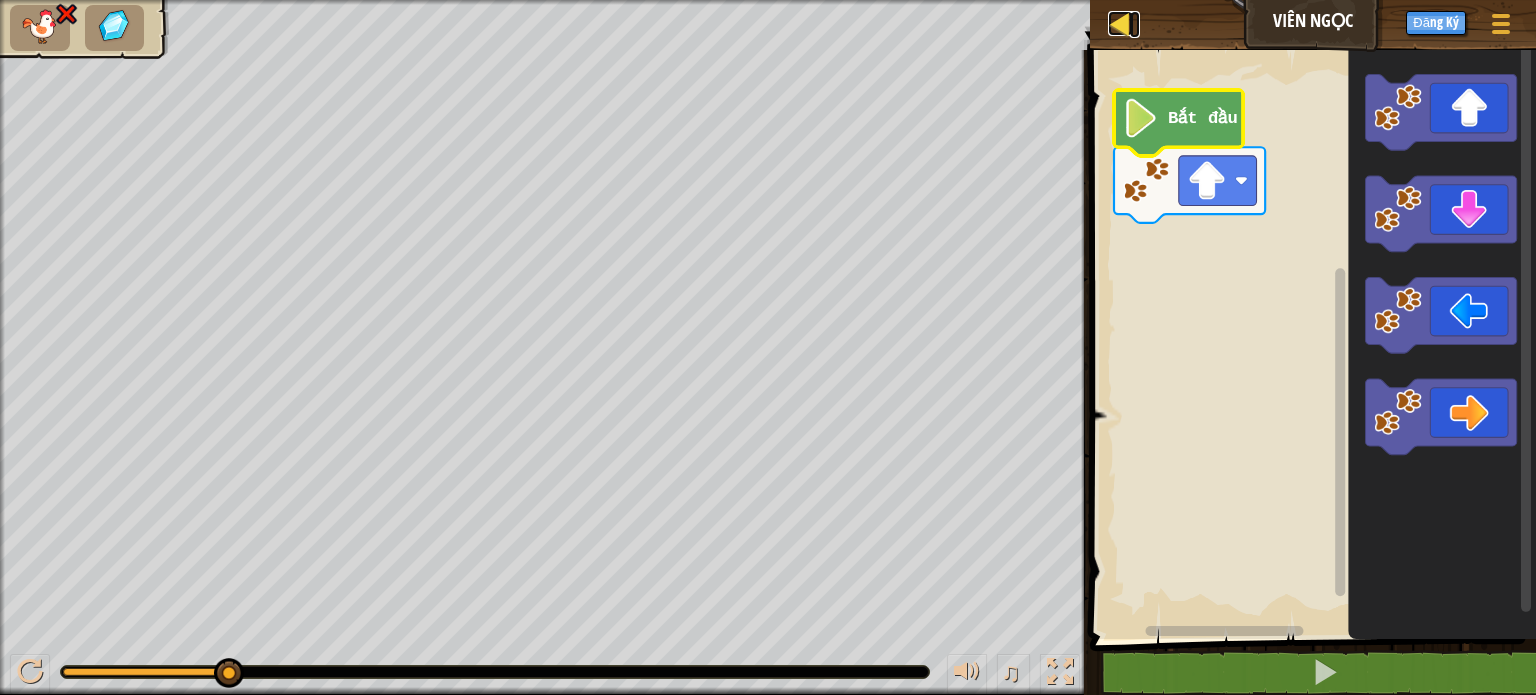 click at bounding box center (1120, 23) 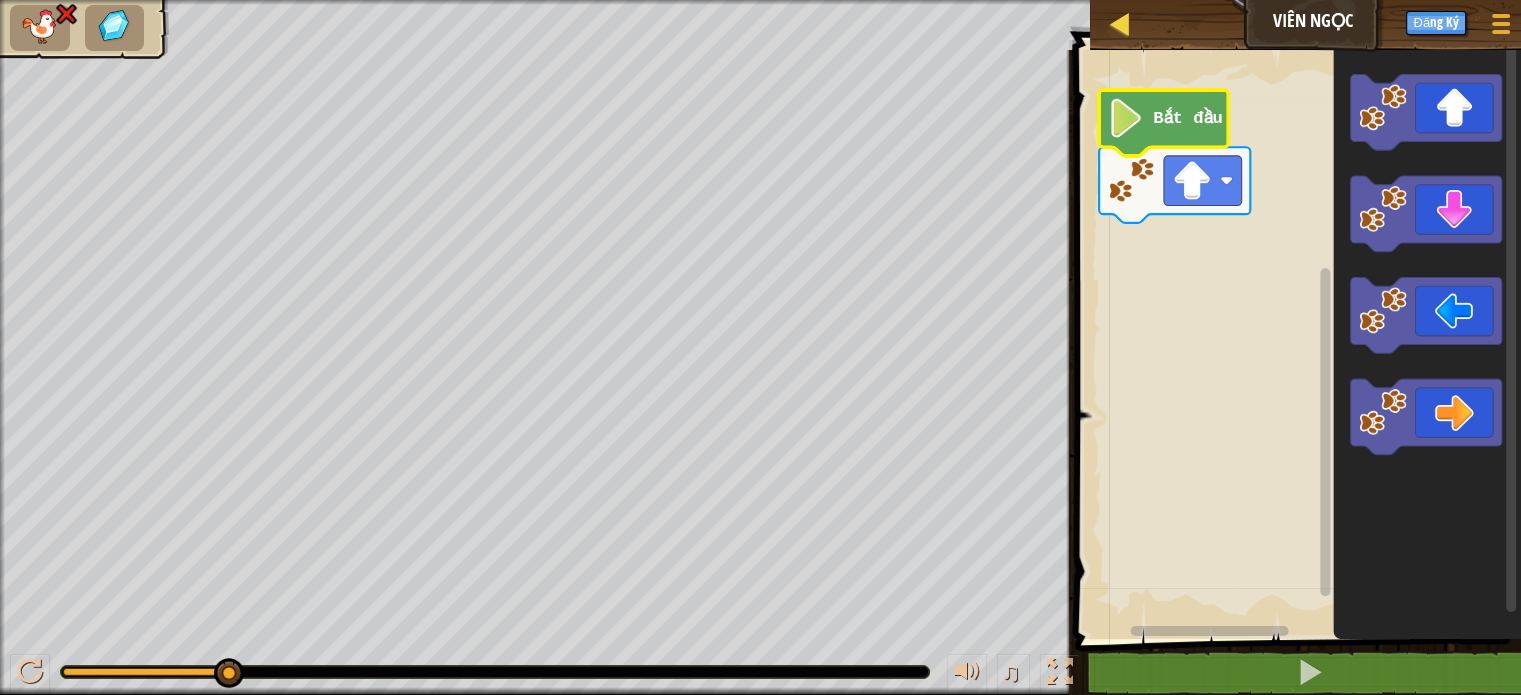 select on "vi" 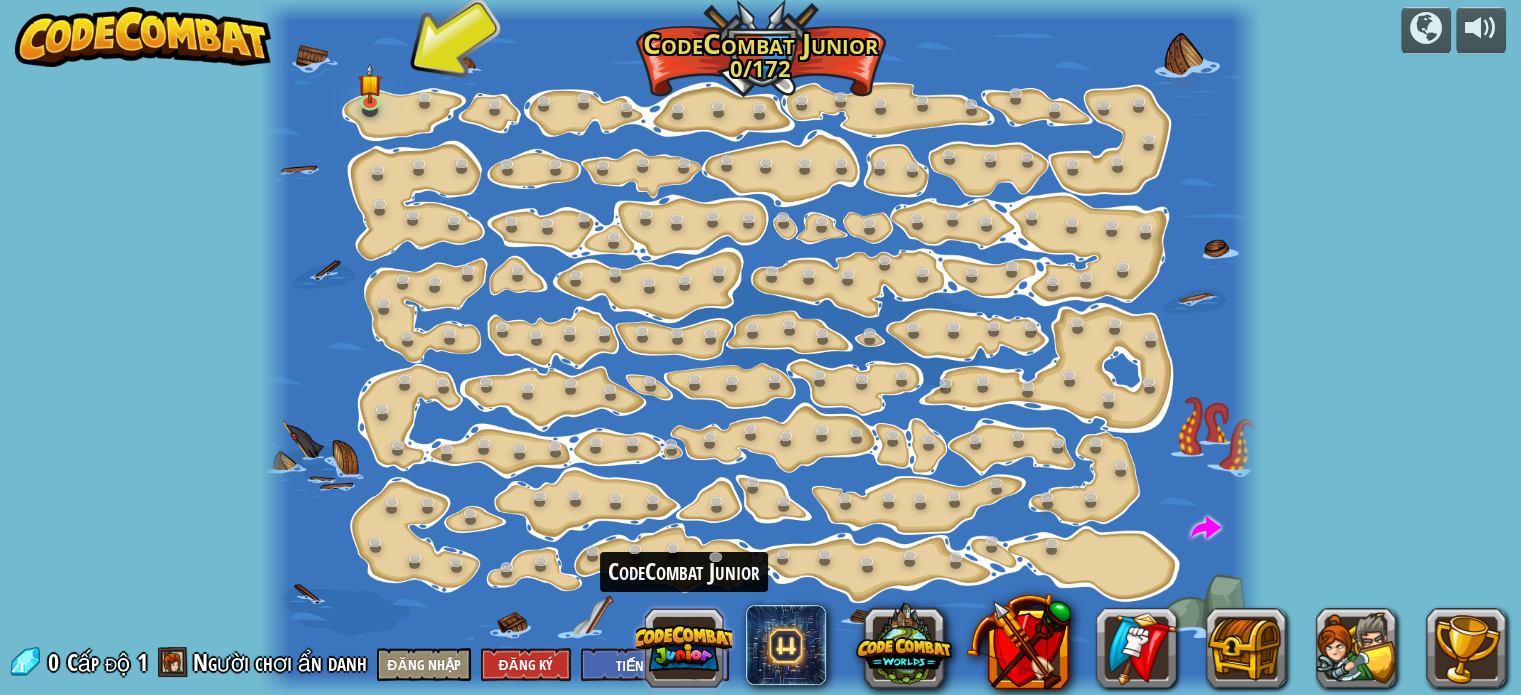 click at bounding box center [684, 648] 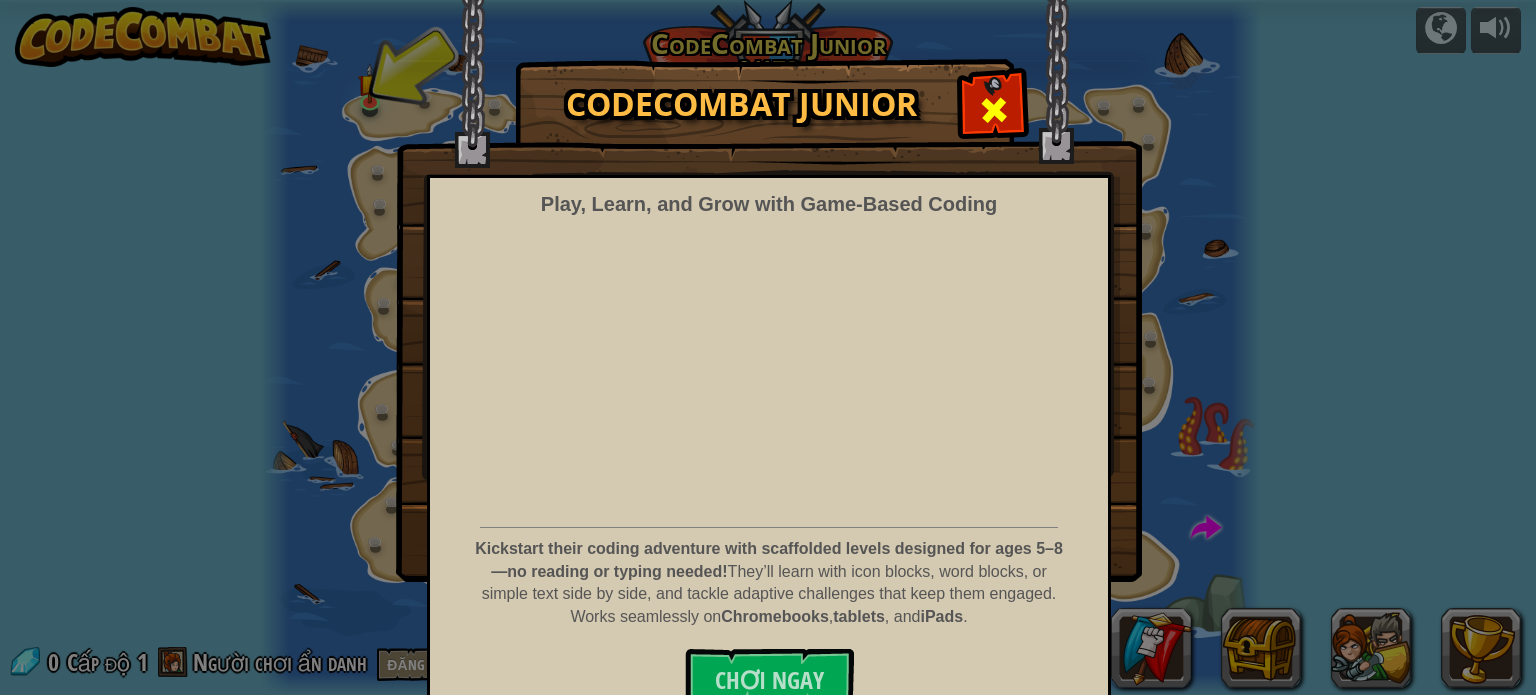 click at bounding box center [994, 110] 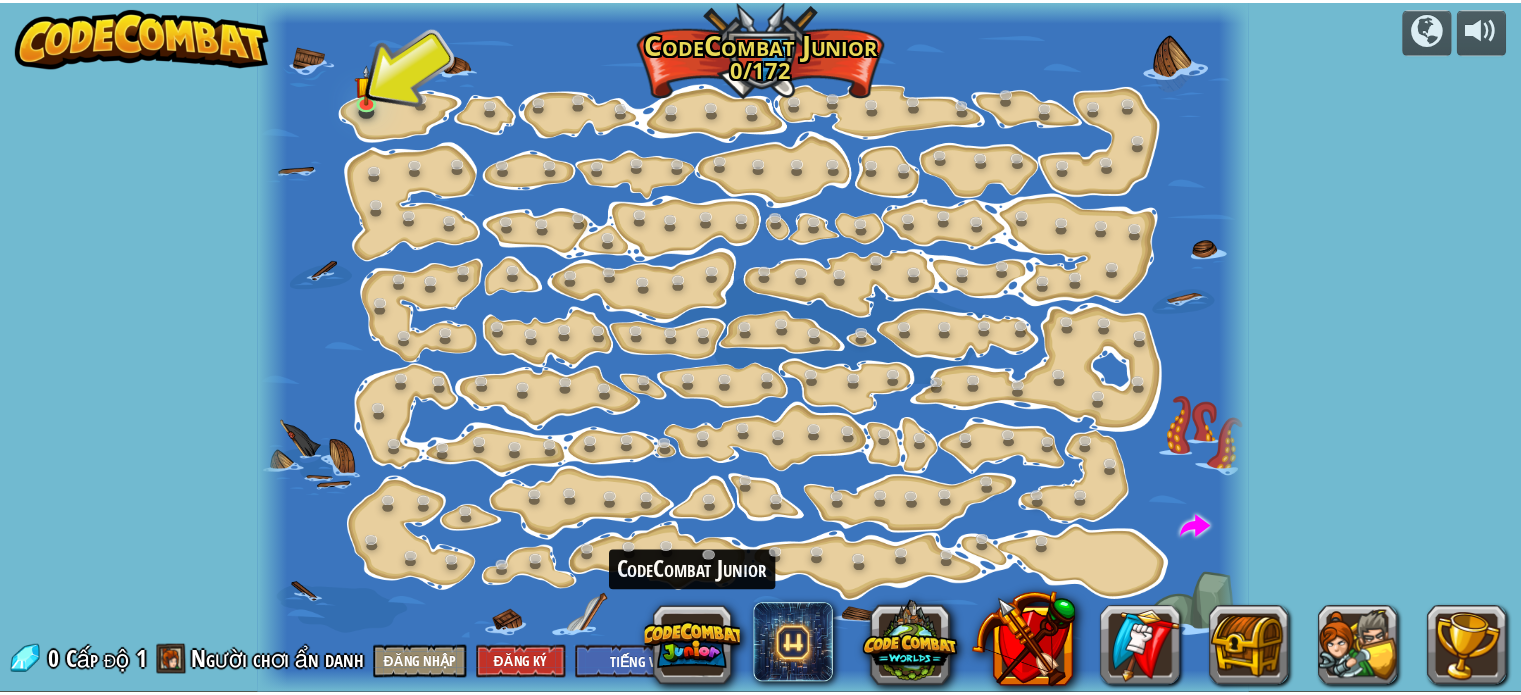 scroll, scrollTop: 0, scrollLeft: 0, axis: both 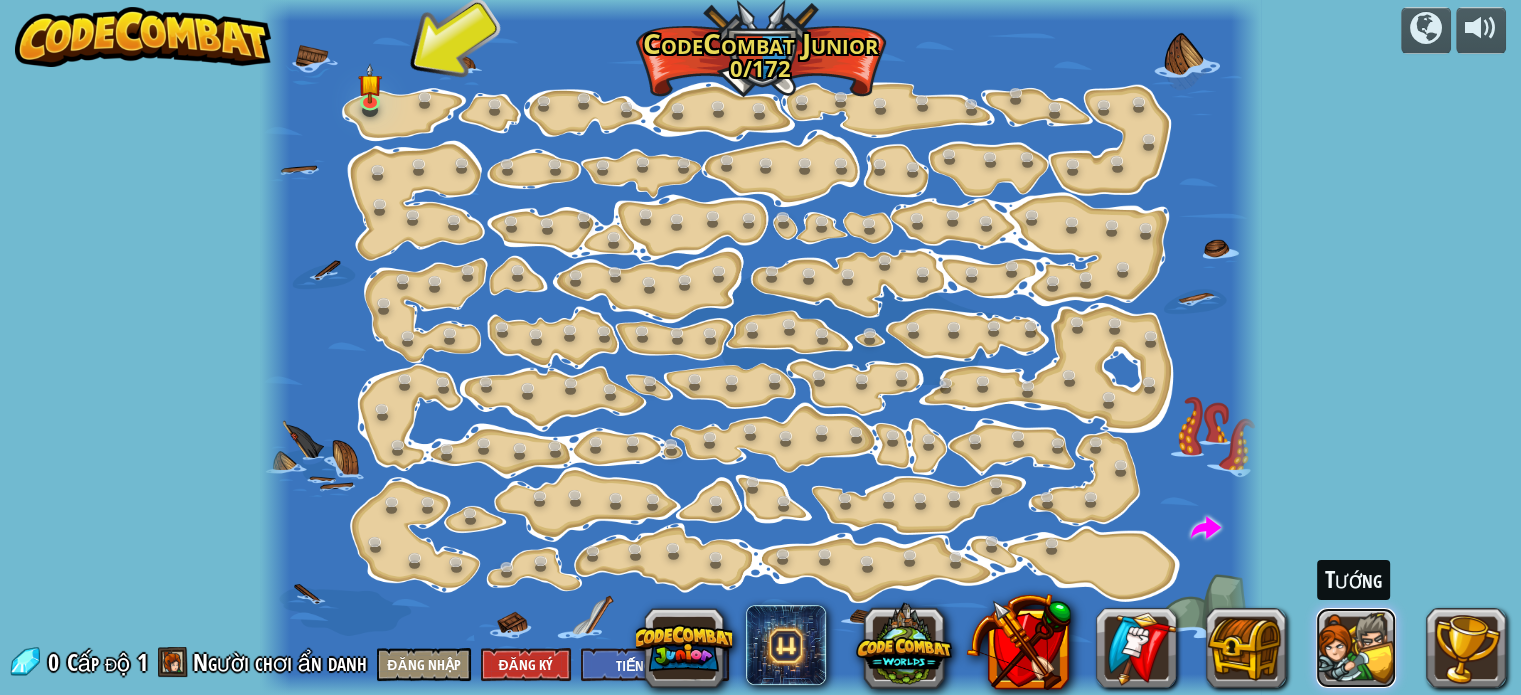 click at bounding box center (1356, 648) 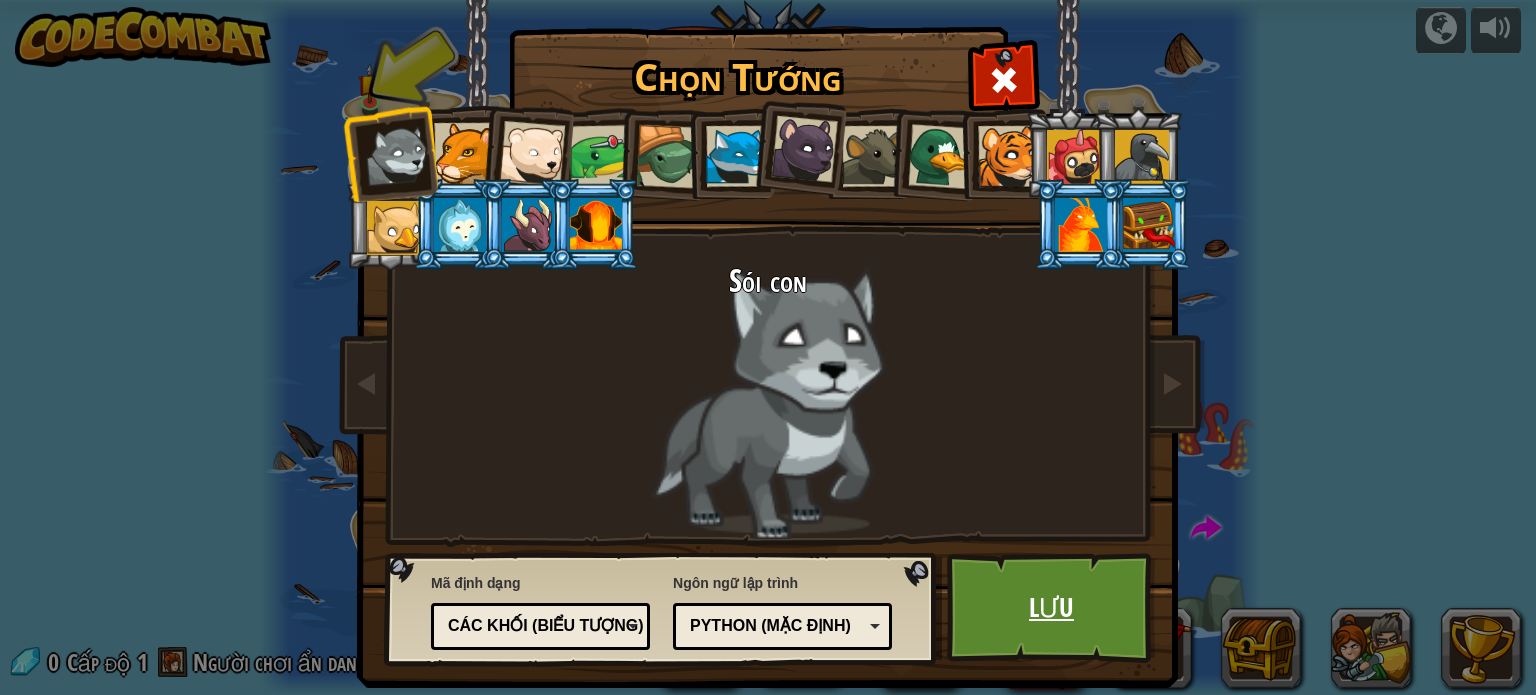 click on "Lưu" at bounding box center [1051, 608] 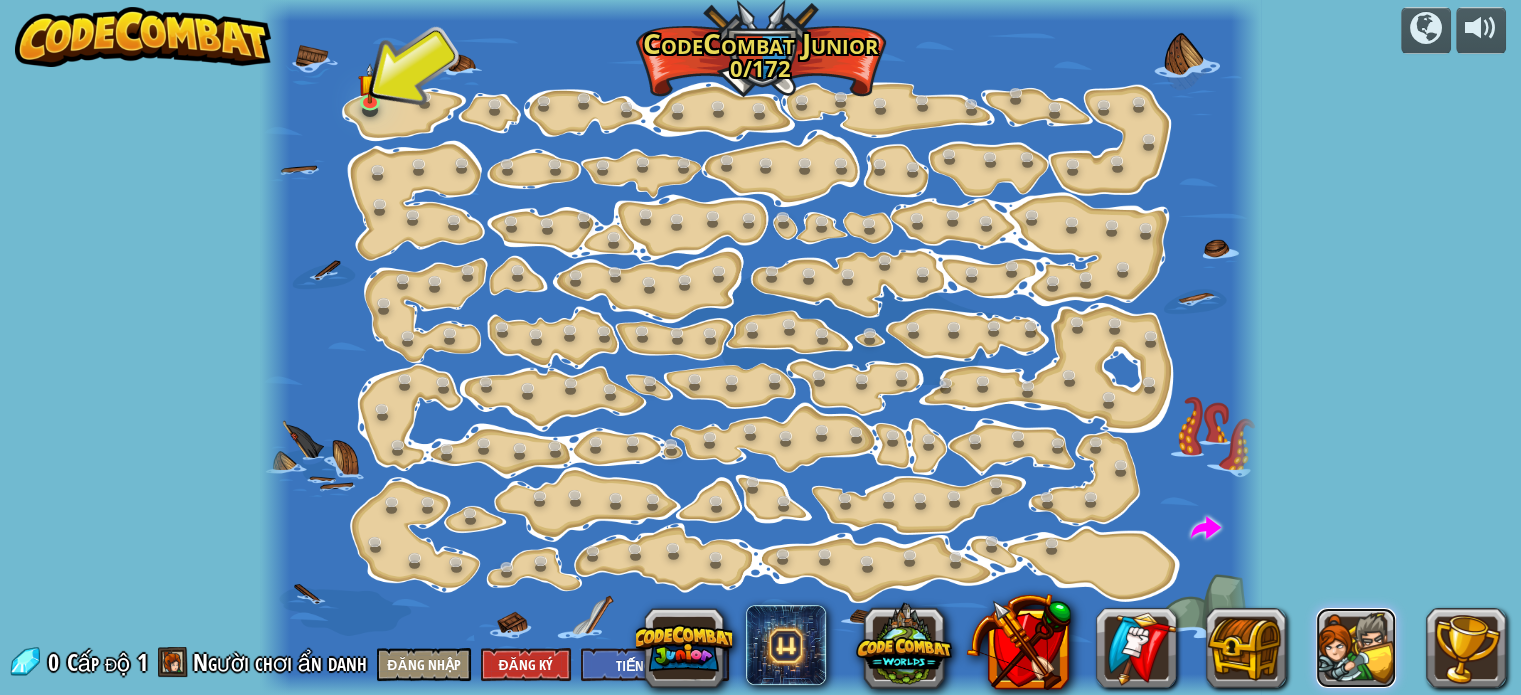 click at bounding box center (1356, 648) 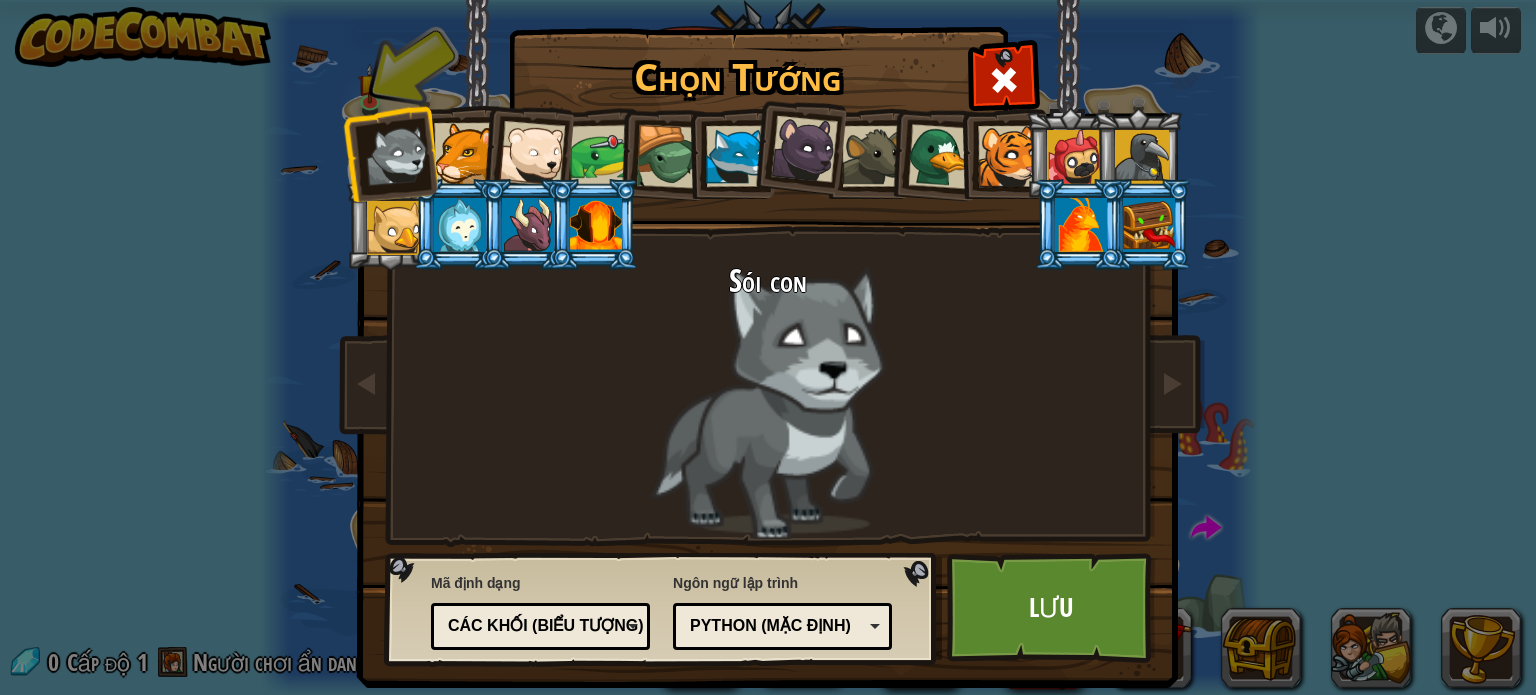click at bounding box center [668, 157] 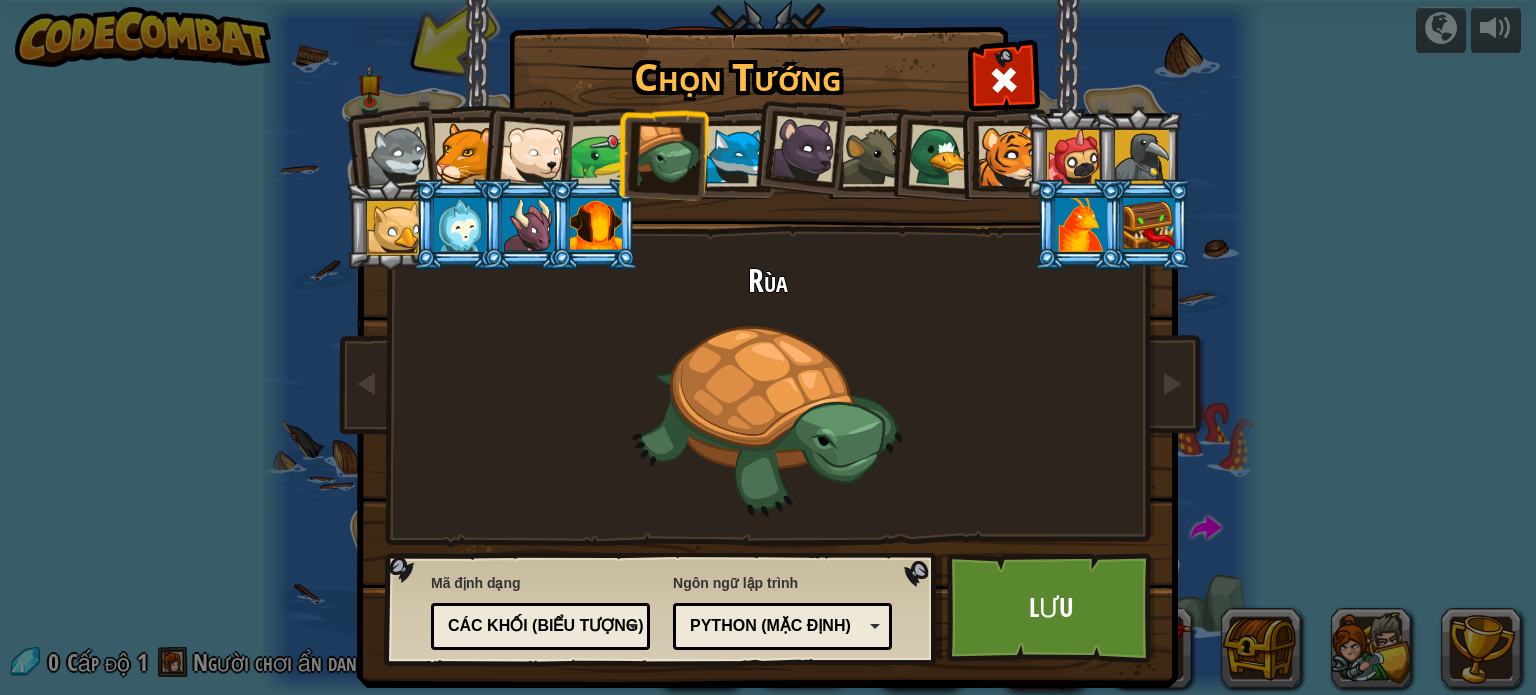 click at bounding box center (804, 149) 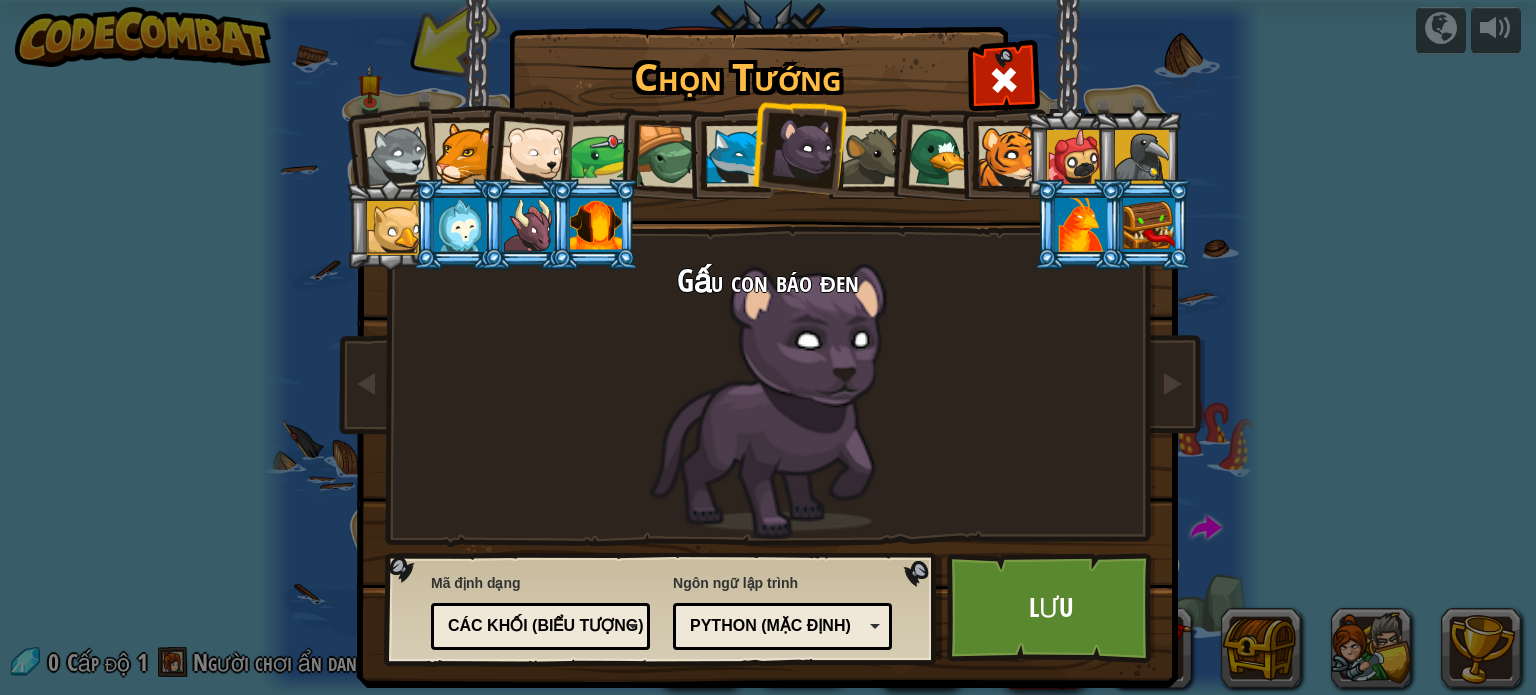 click at bounding box center (1081, 225) 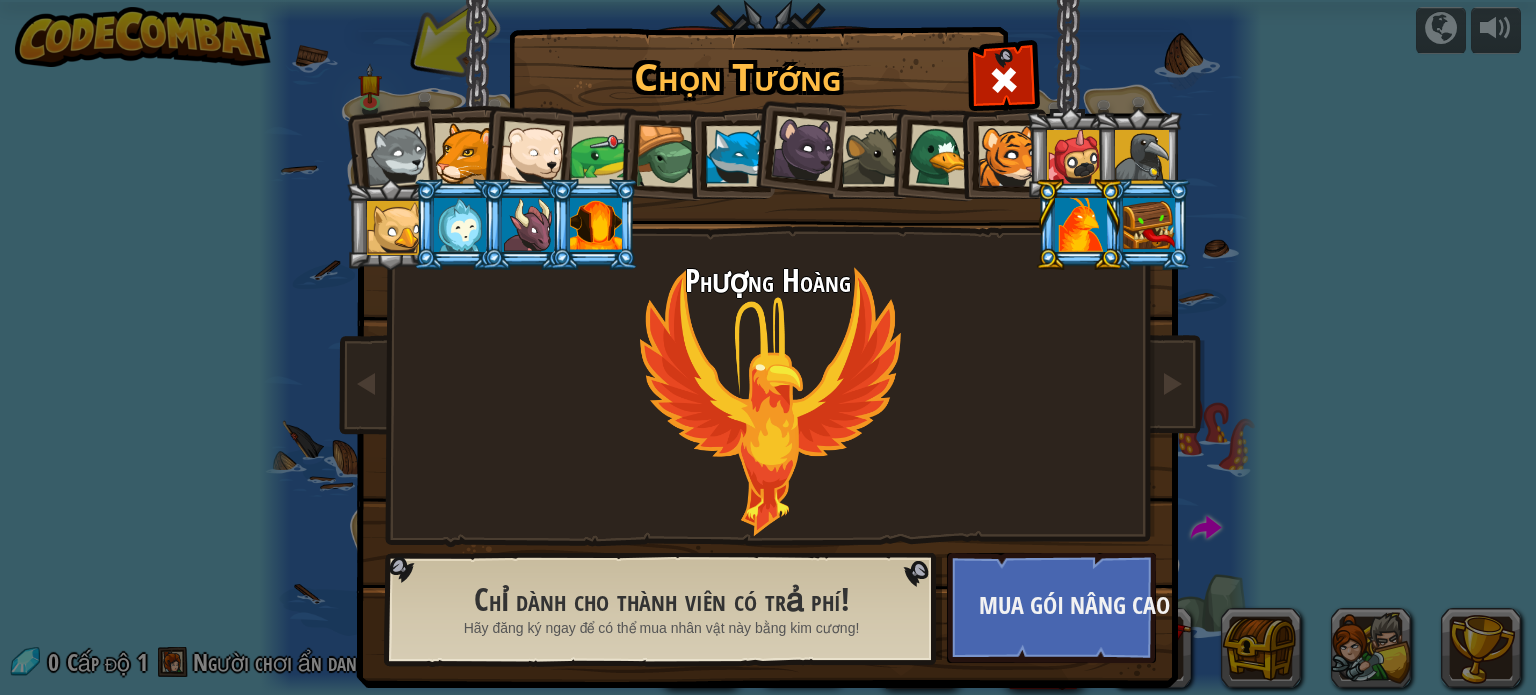 click at bounding box center (1142, 157) 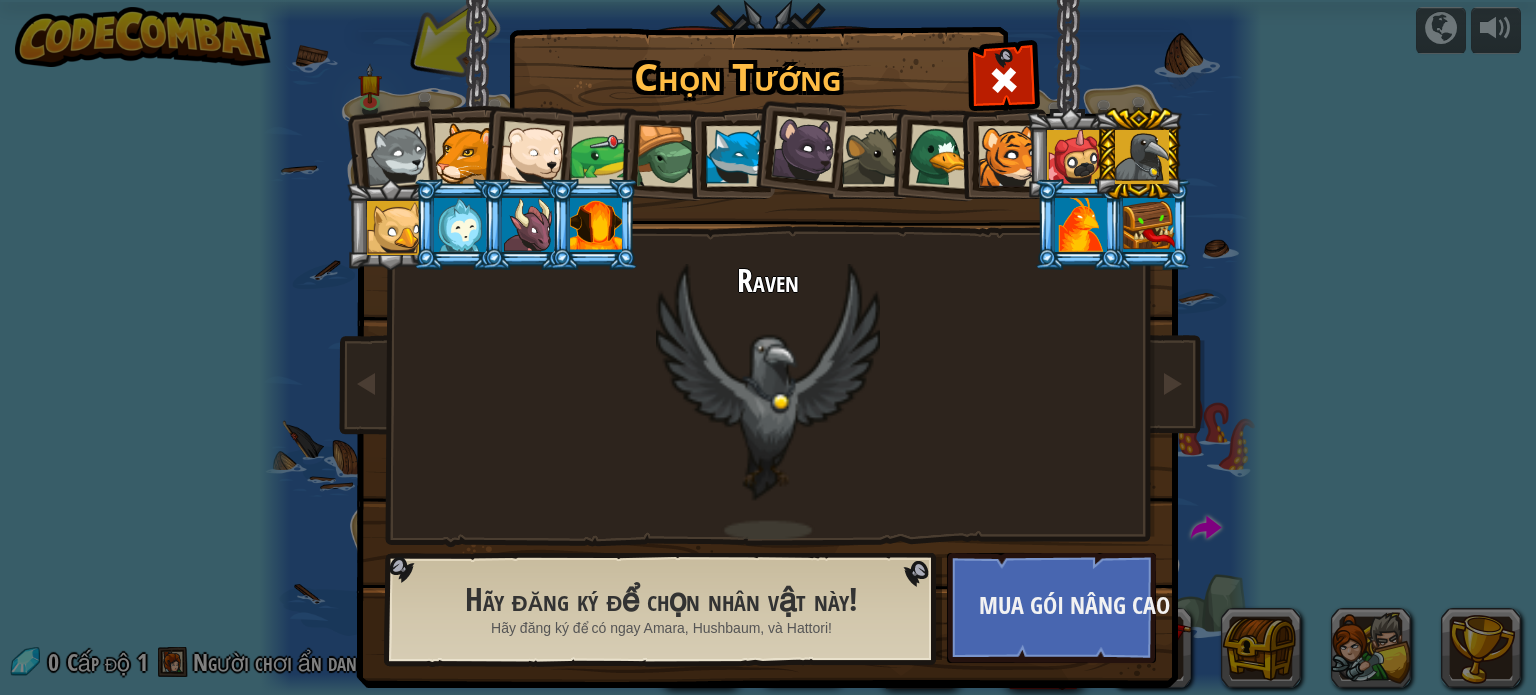 click at bounding box center (394, 228) 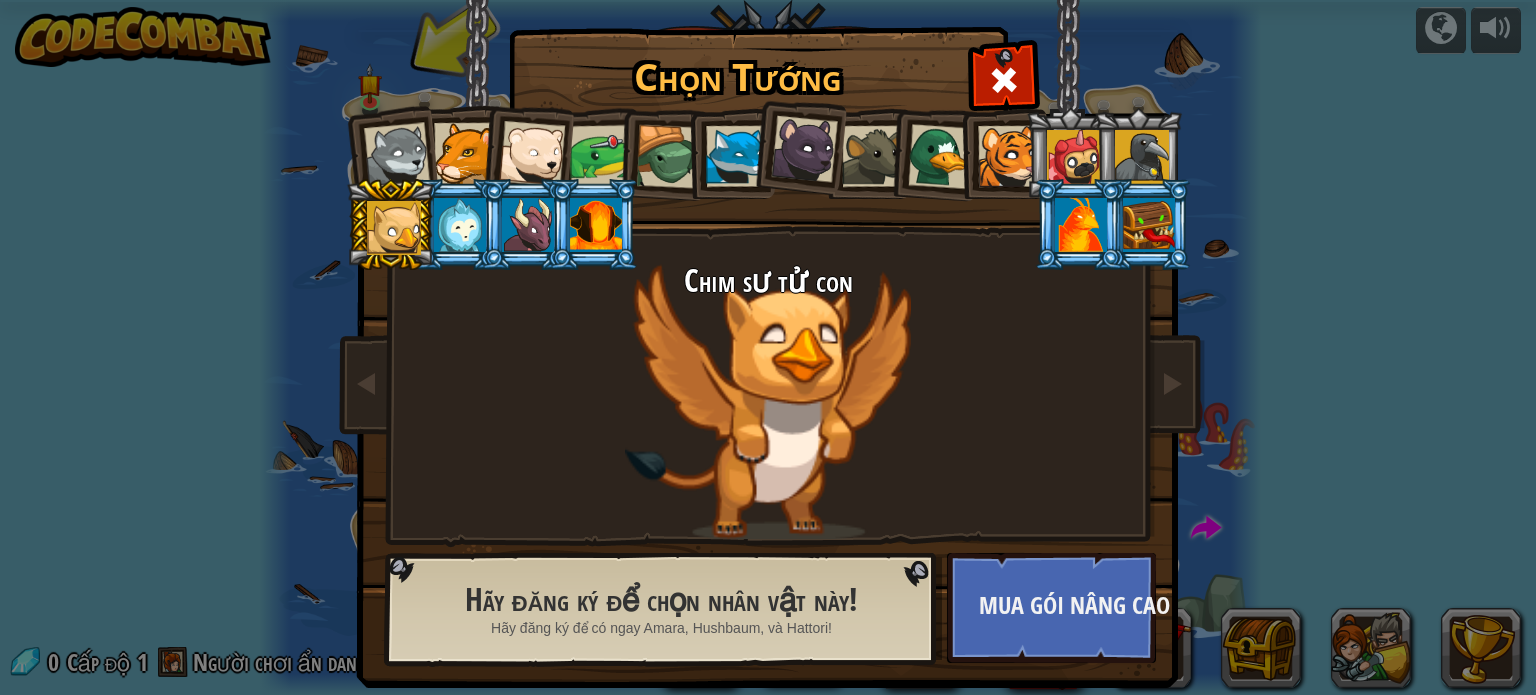 click at bounding box center [526, 224] 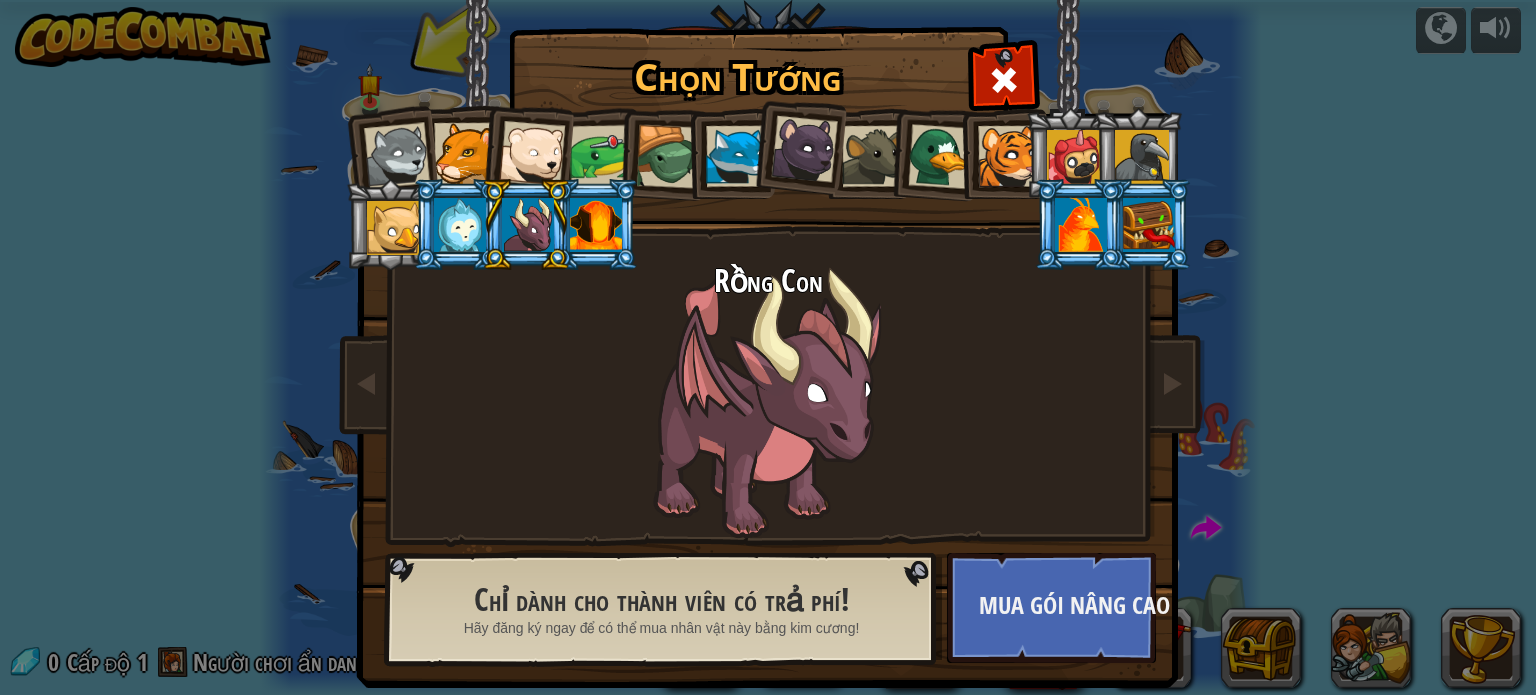 click at bounding box center (596, 225) 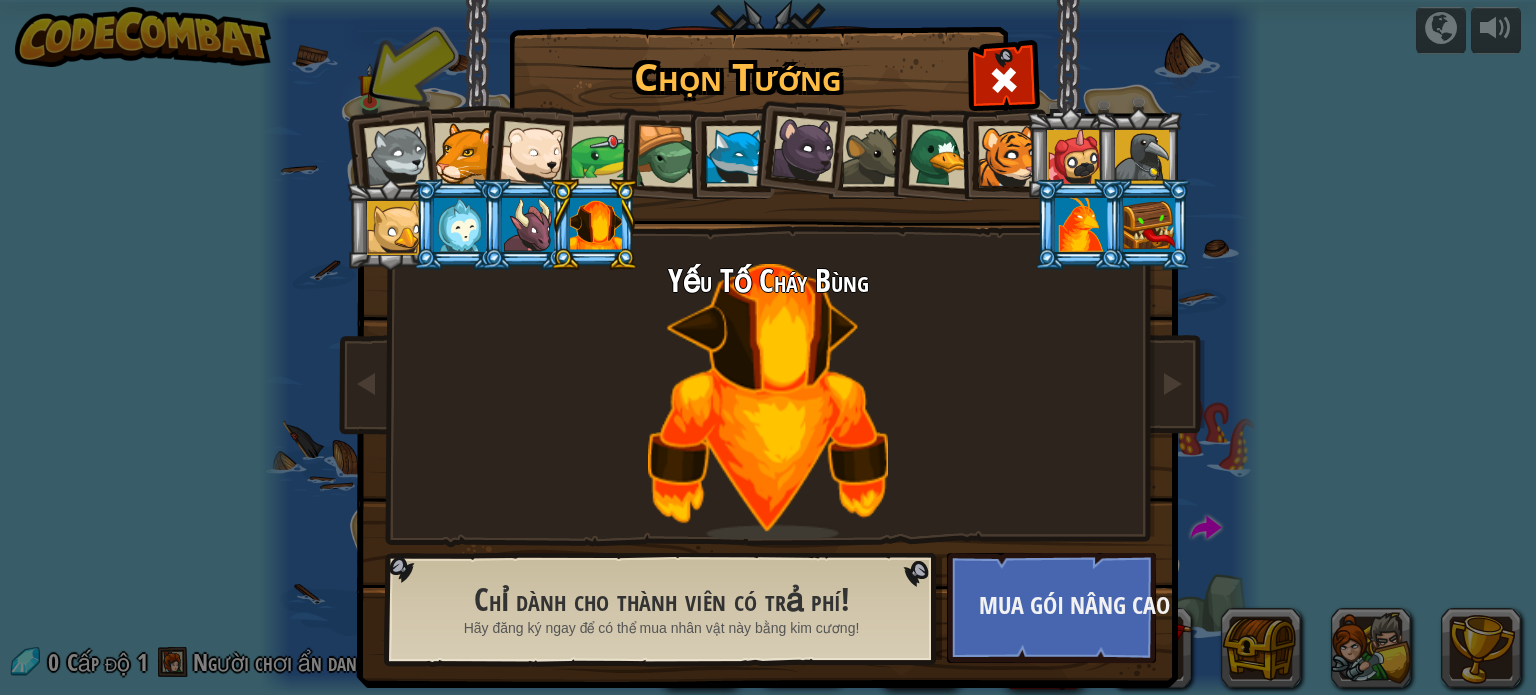 drag, startPoint x: 1028, startPoint y: 239, endPoint x: 1054, endPoint y: 247, distance: 27.202942 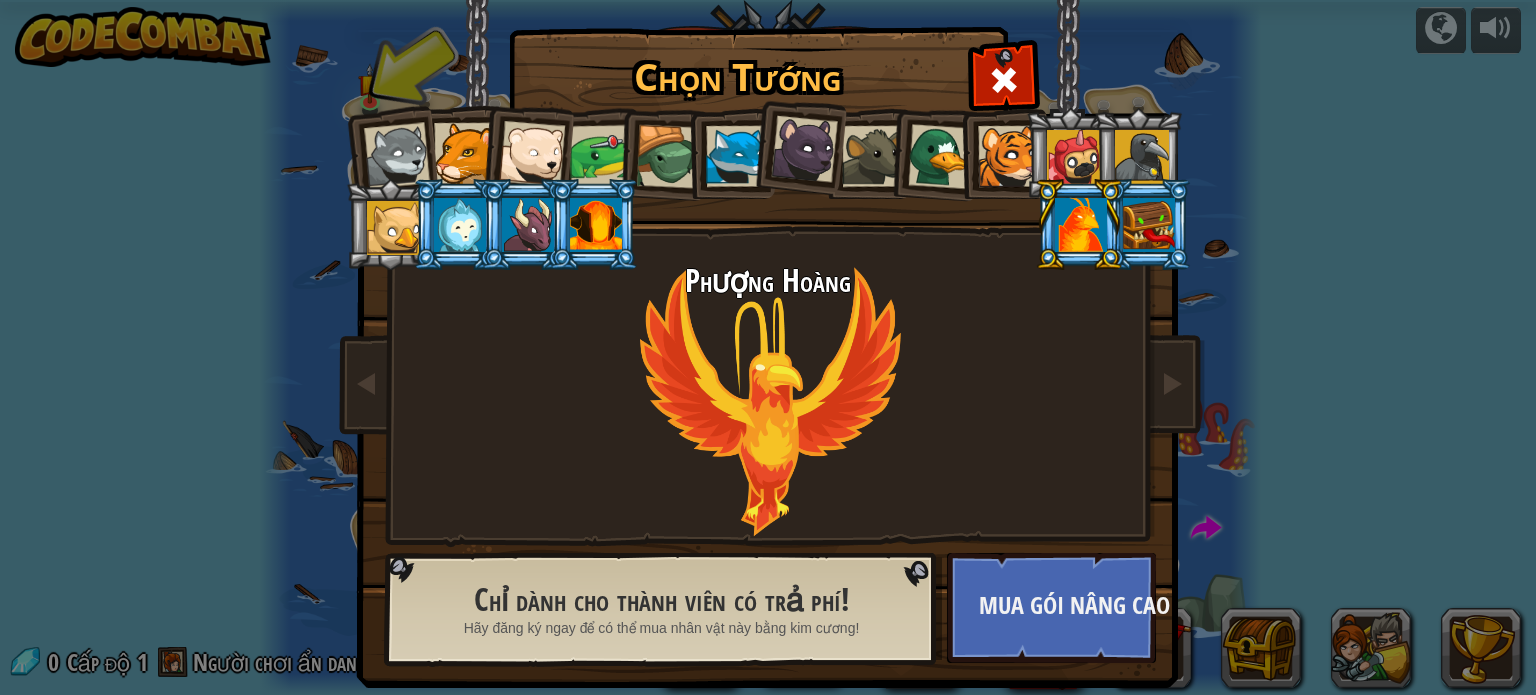 click at bounding box center (464, 153) 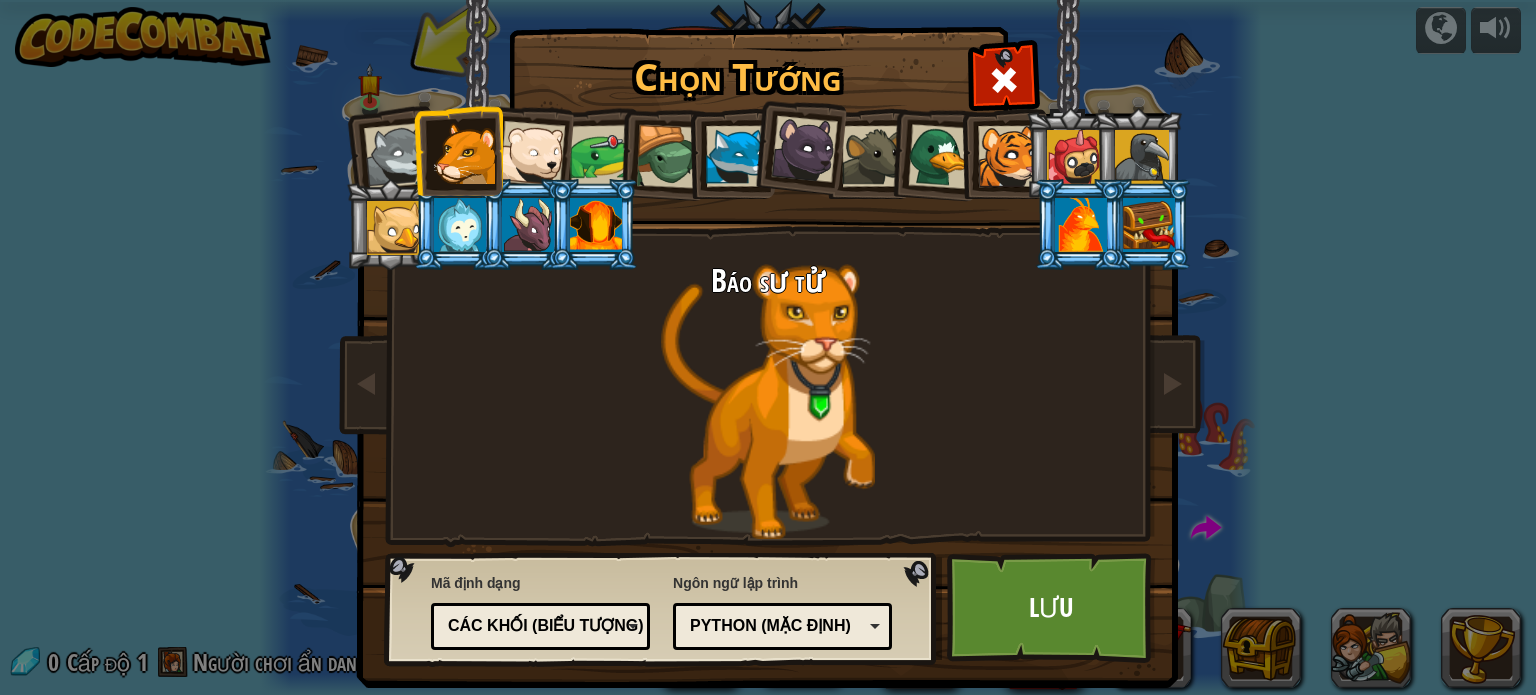 click at bounding box center (601, 156) 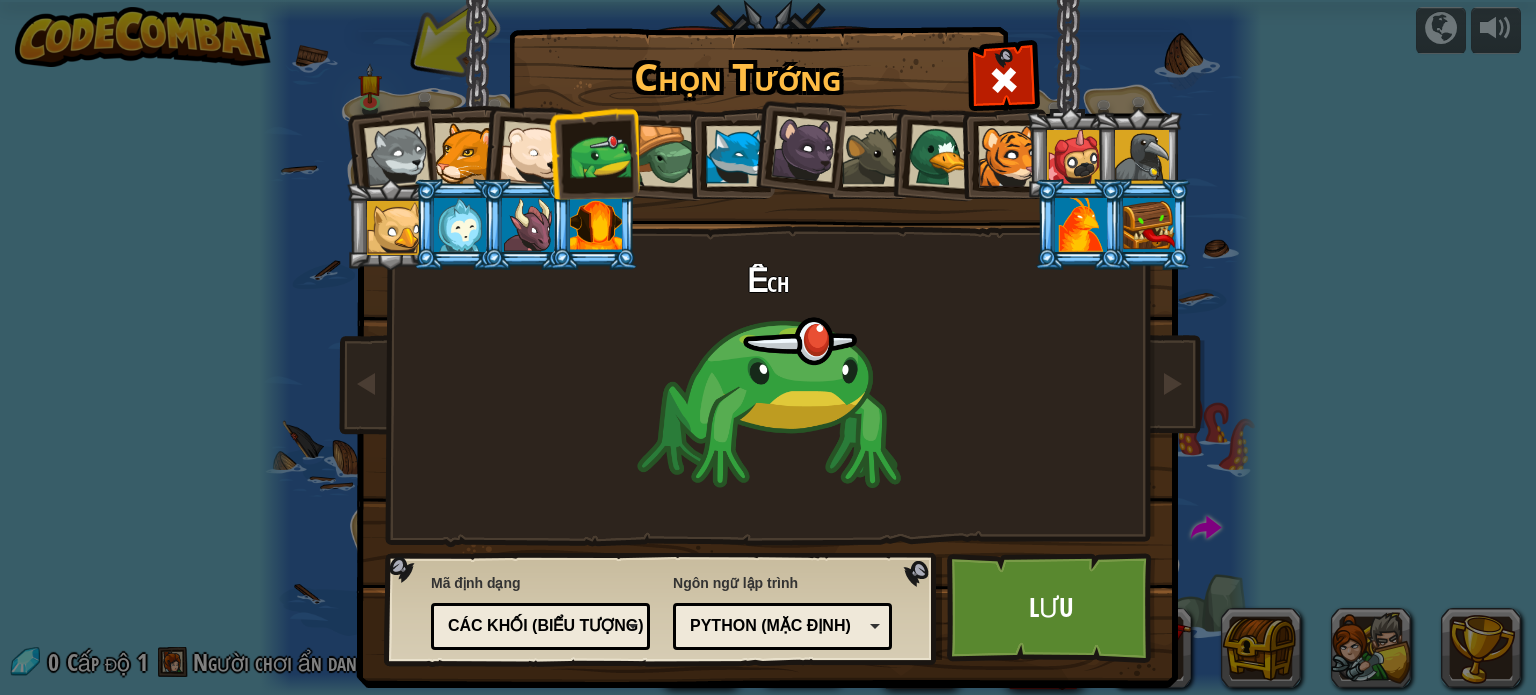 click at bounding box center [804, 149] 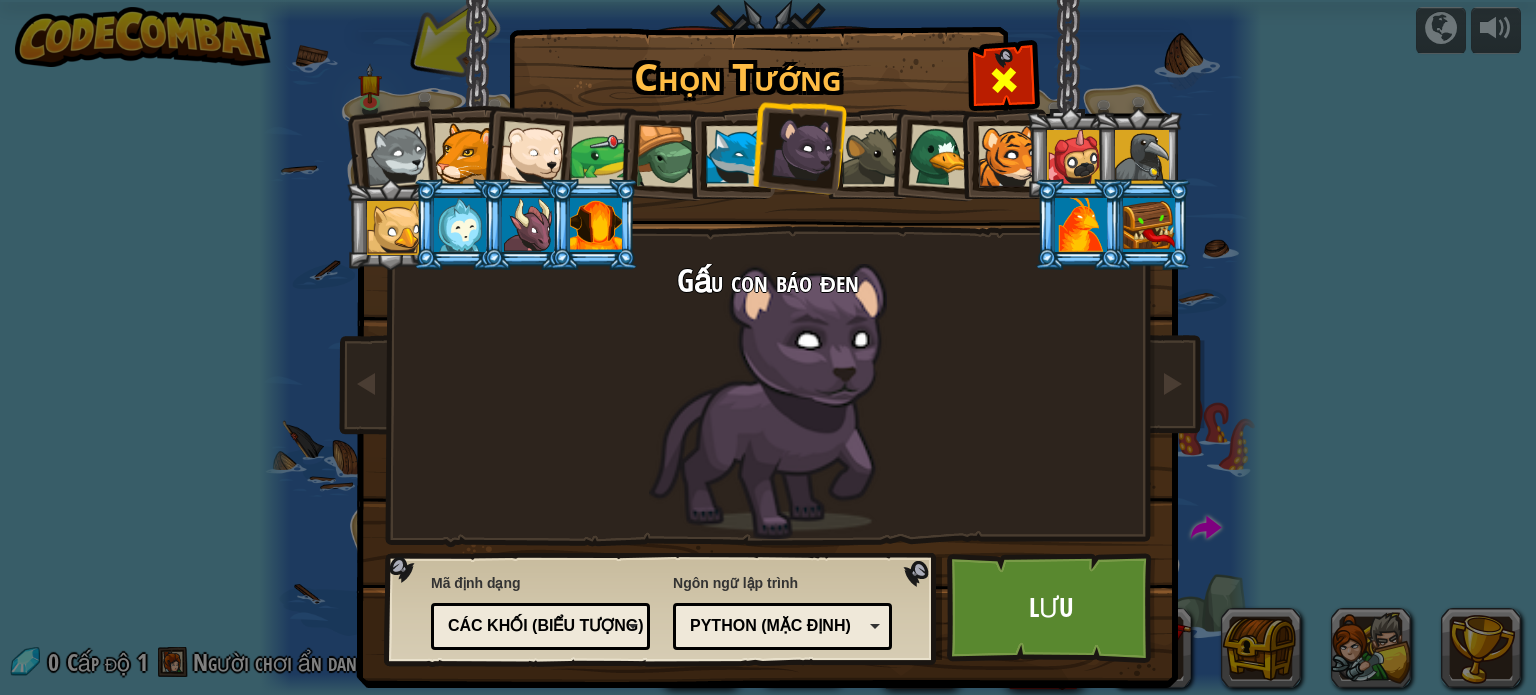 click at bounding box center [1004, 80] 